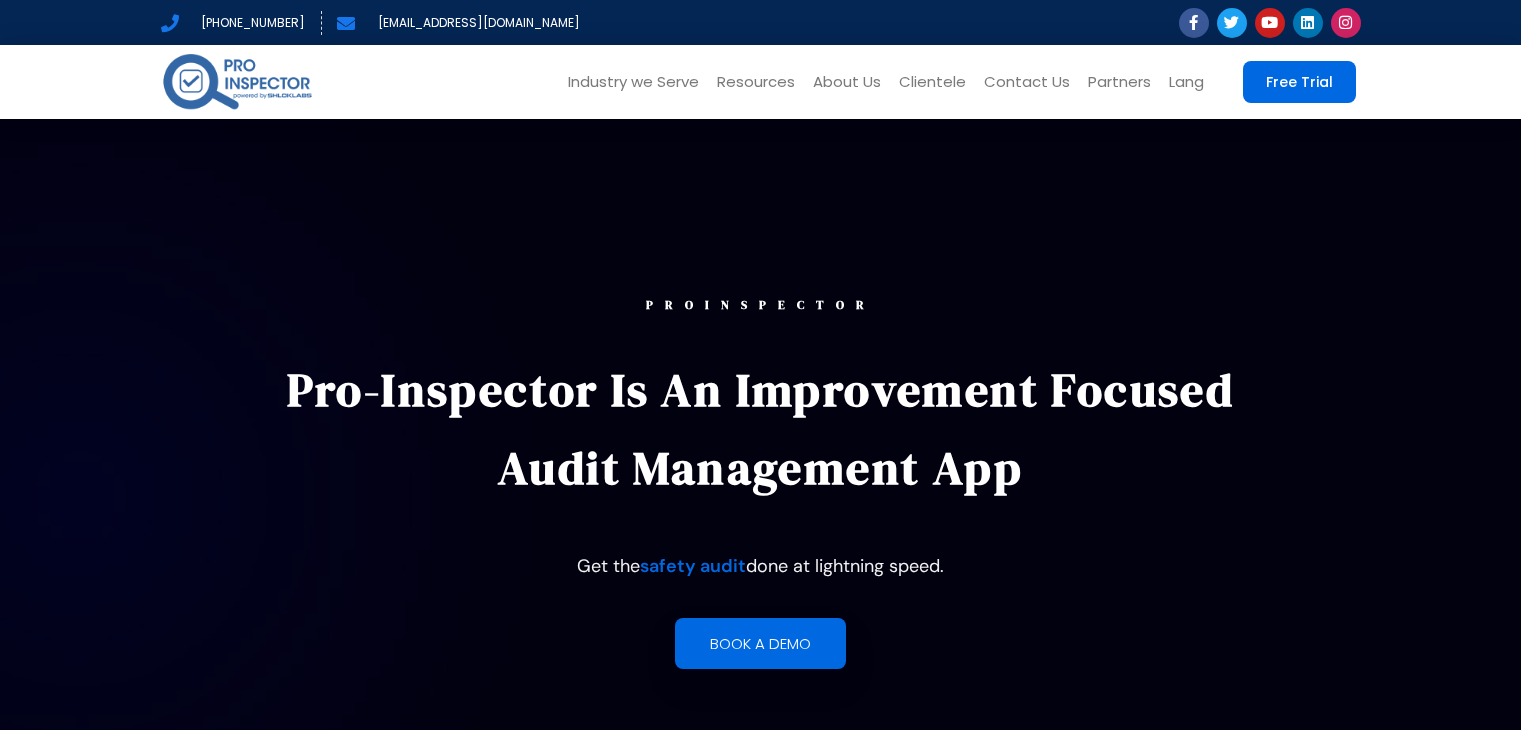 scroll, scrollTop: 0, scrollLeft: 0, axis: both 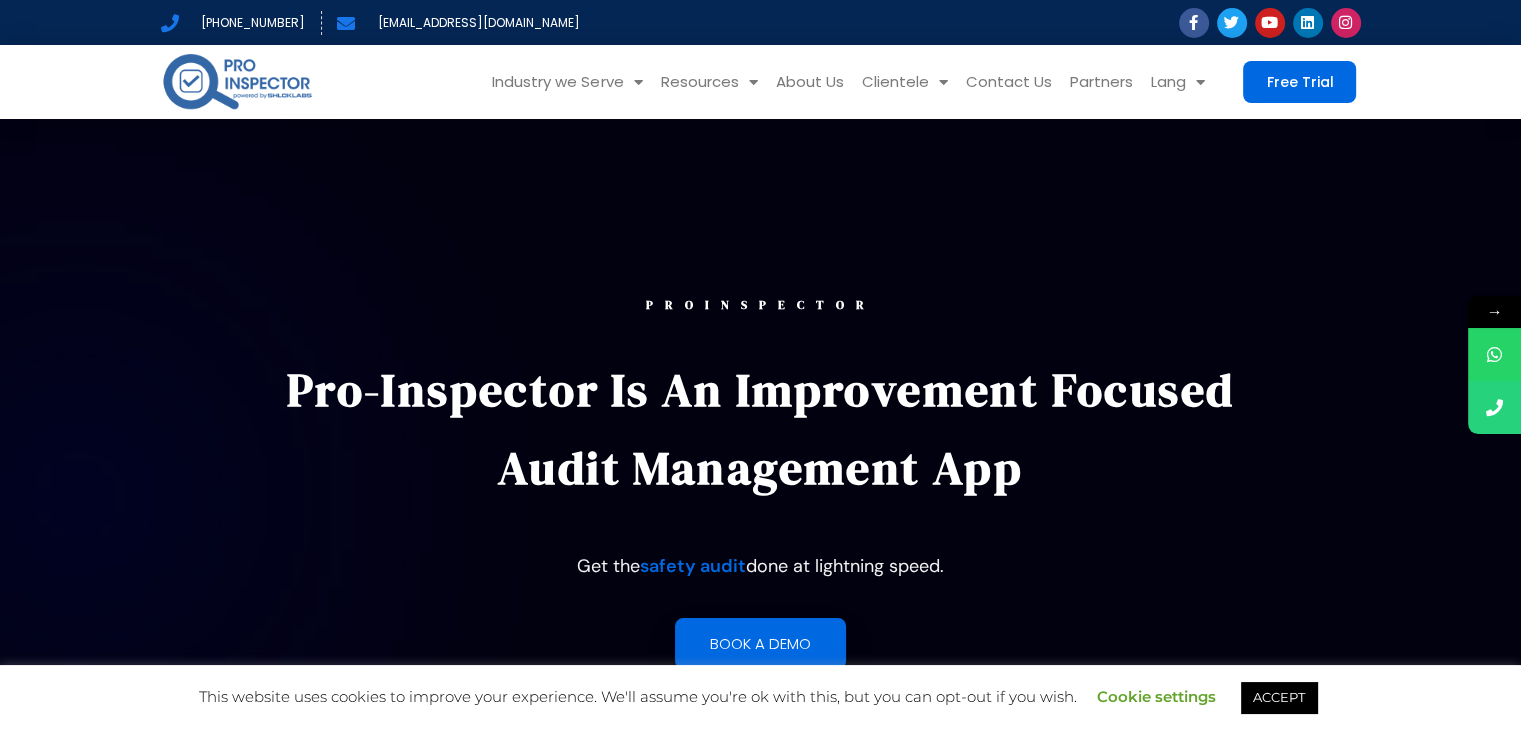 drag, startPoint x: 1529, startPoint y: 673, endPoint x: 1533, endPoint y: 16, distance: 657.01215 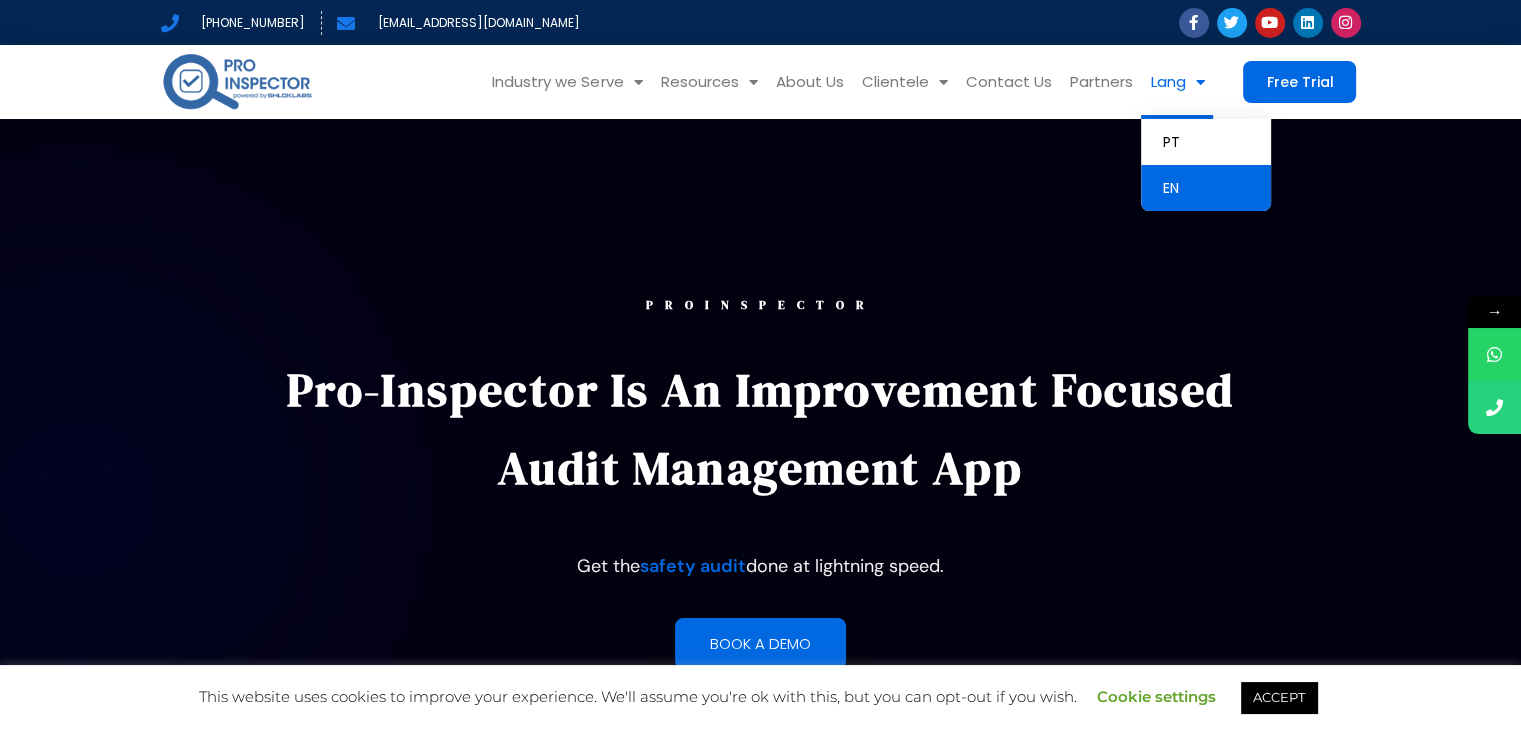 click on "Lang" 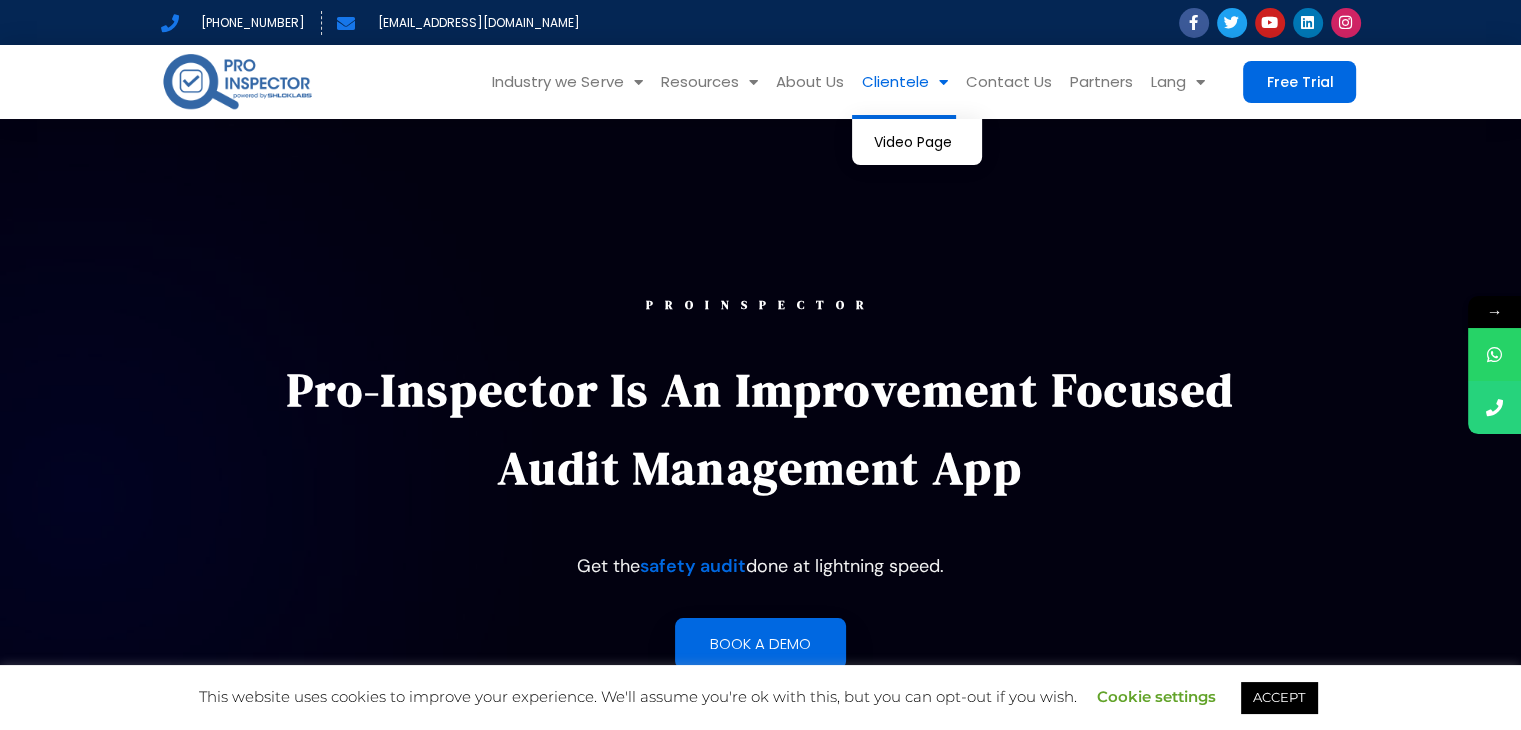 click 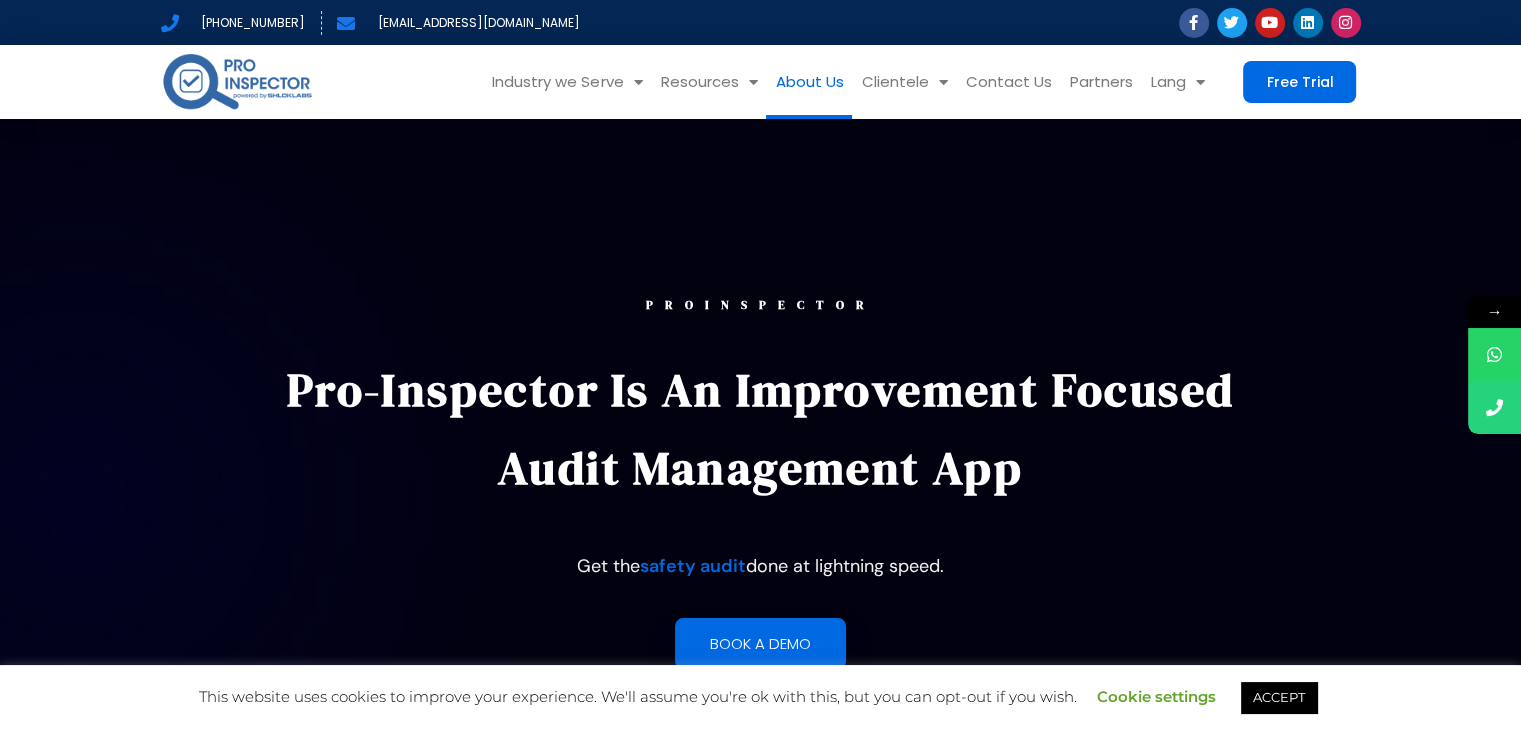click on "About Us" 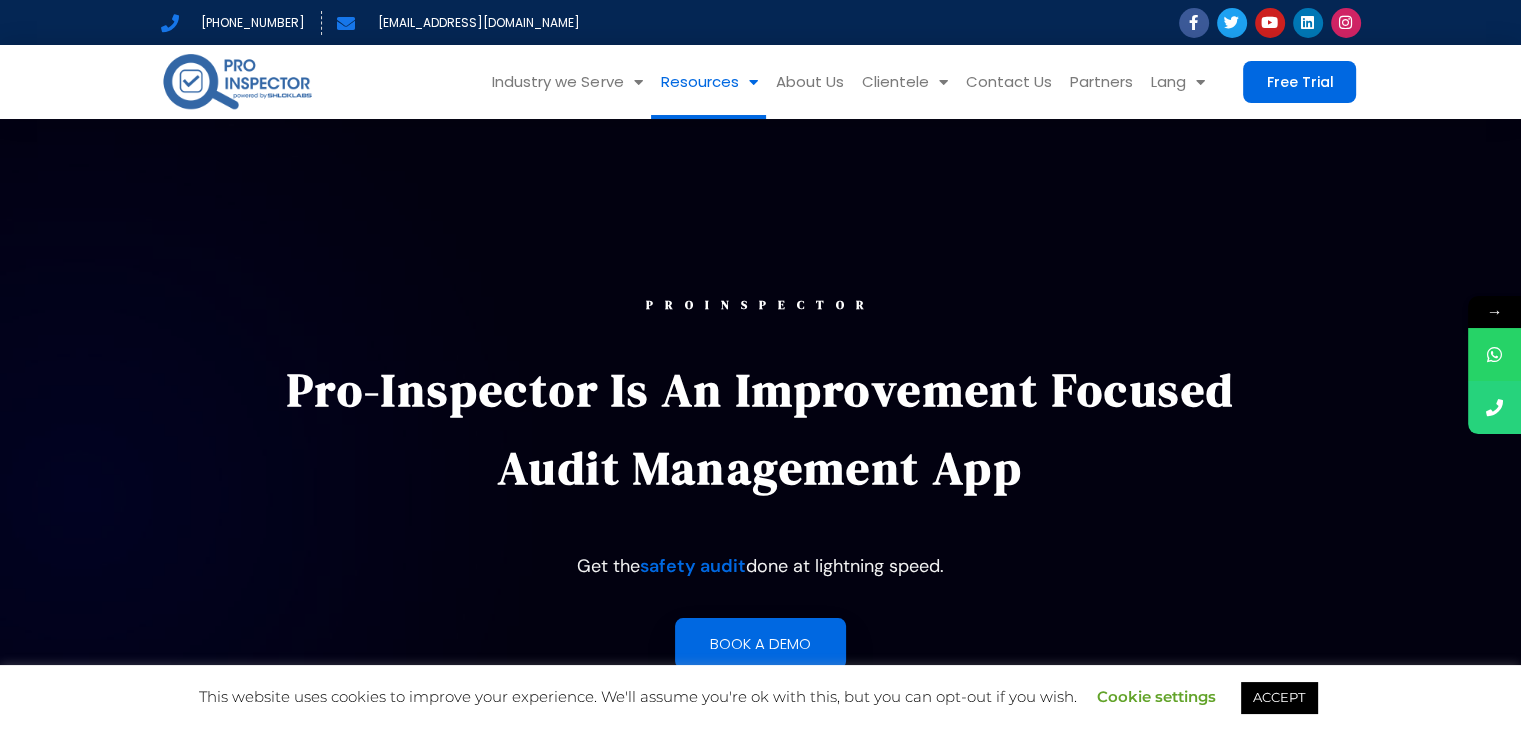 click on "Resources" 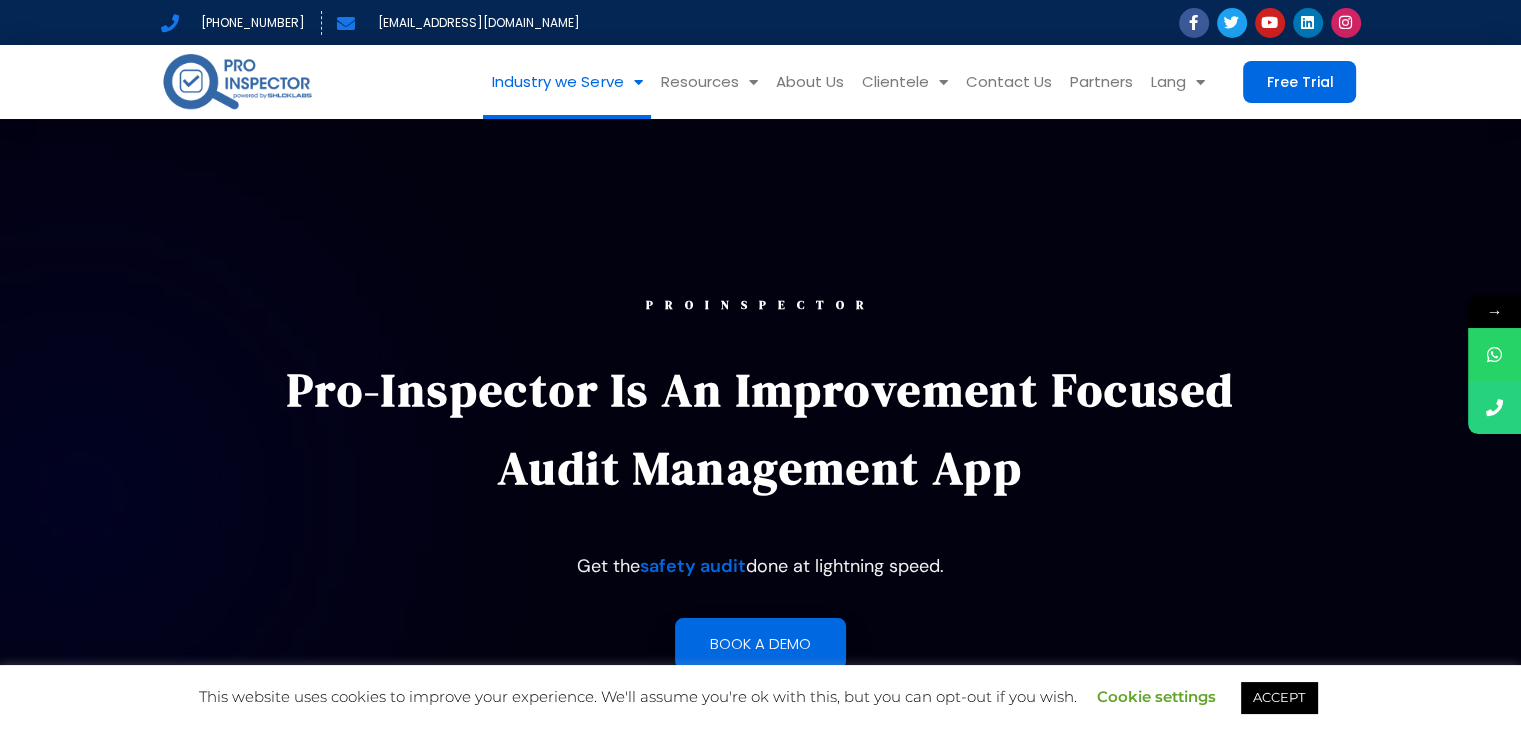 click on "Industry we Serve" 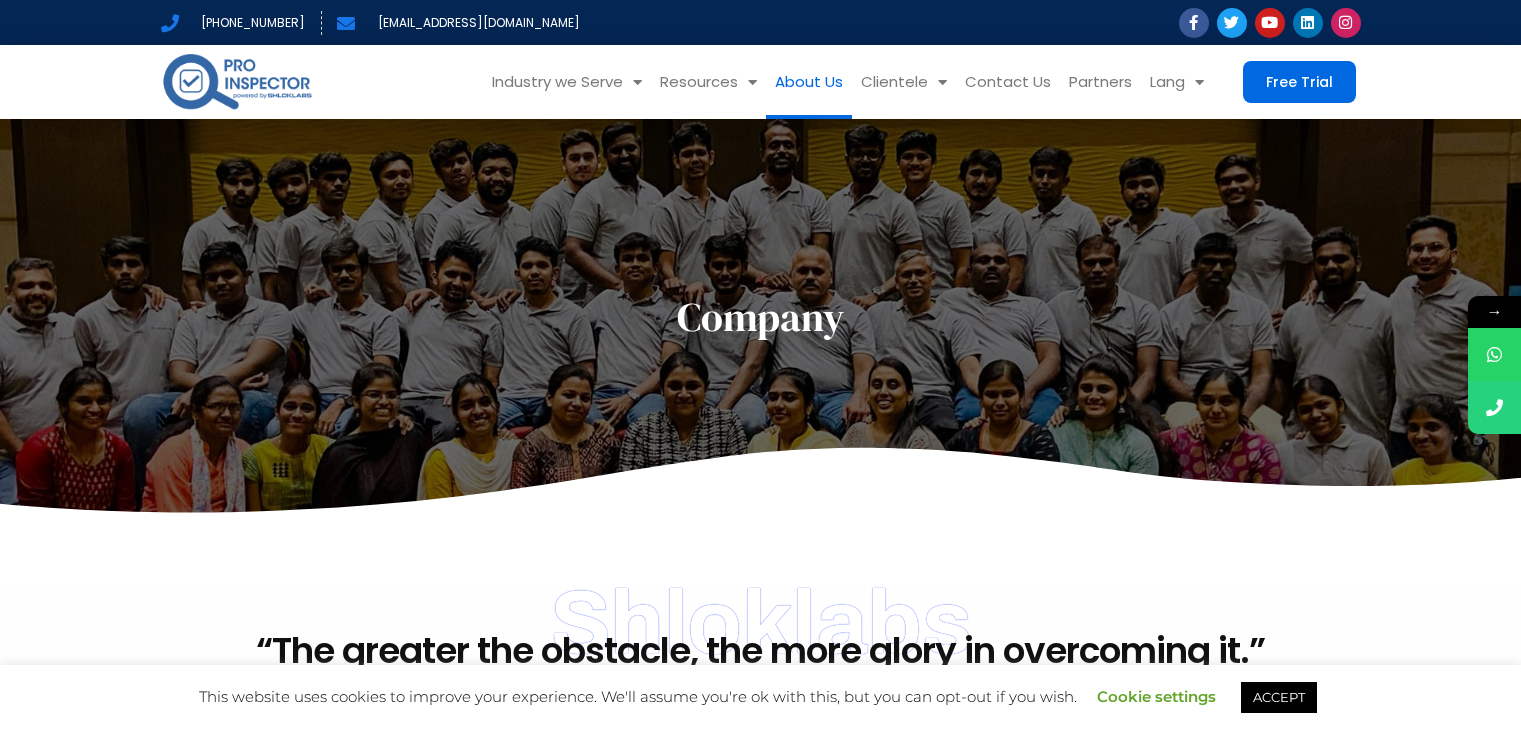 scroll, scrollTop: 0, scrollLeft: 0, axis: both 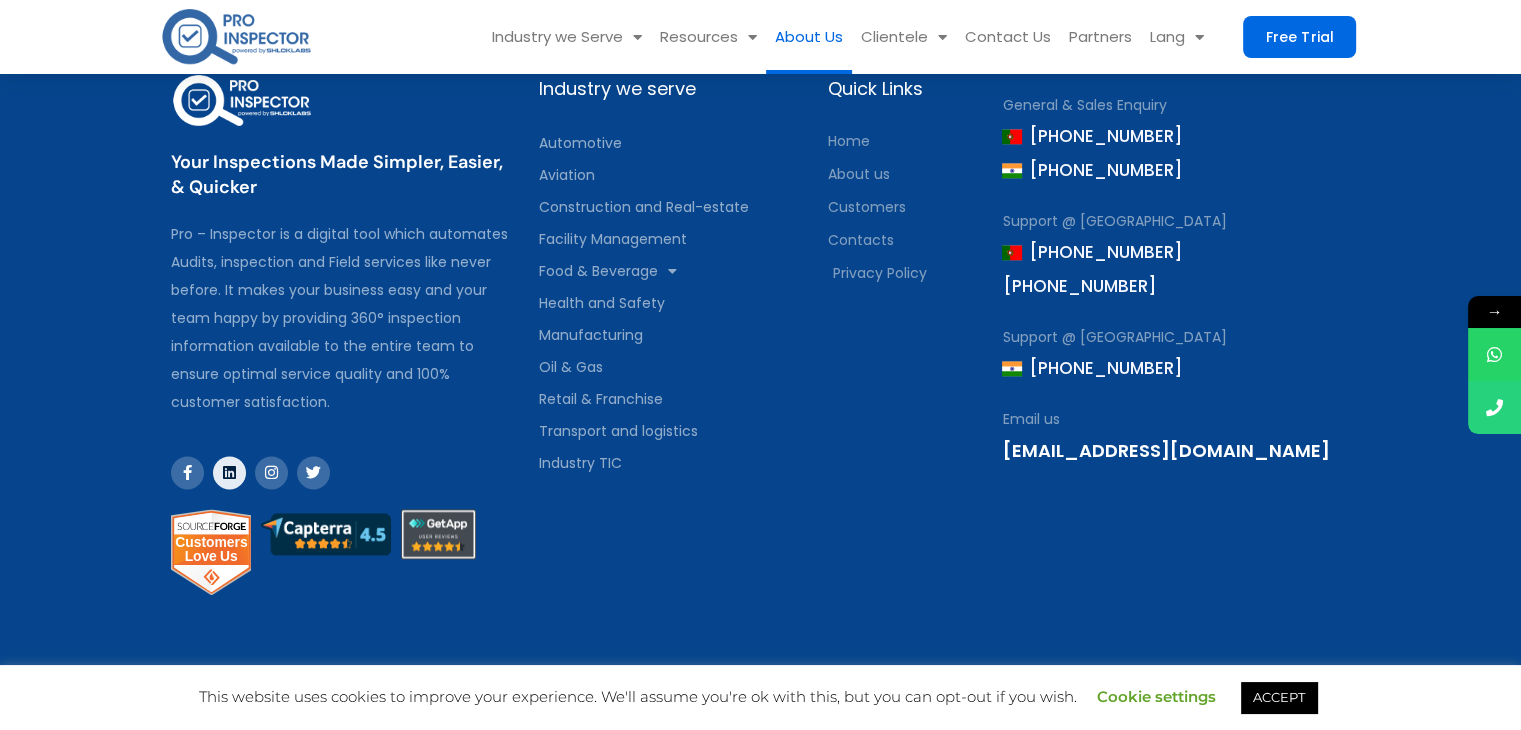 click at bounding box center (229, 472) 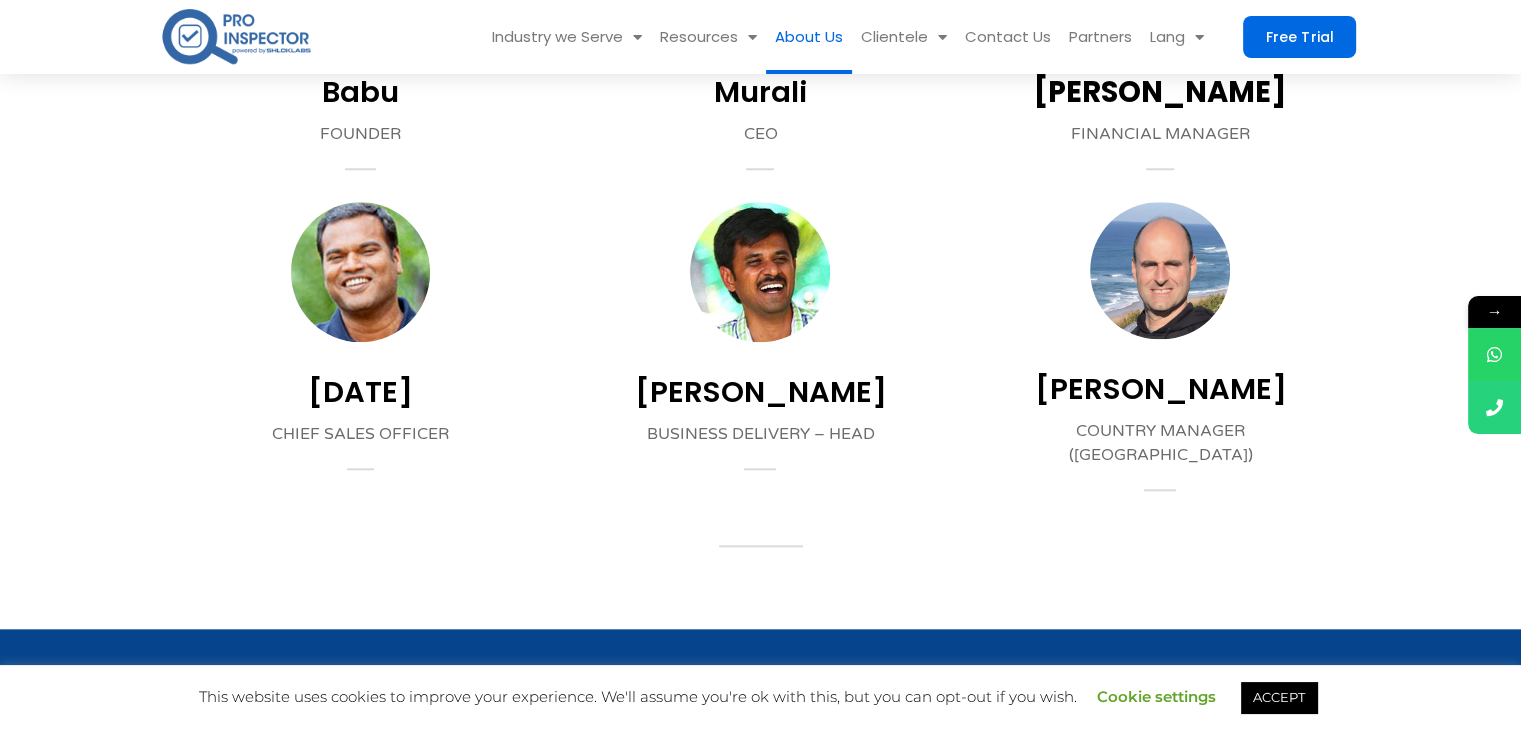 scroll, scrollTop: 1276, scrollLeft: 0, axis: vertical 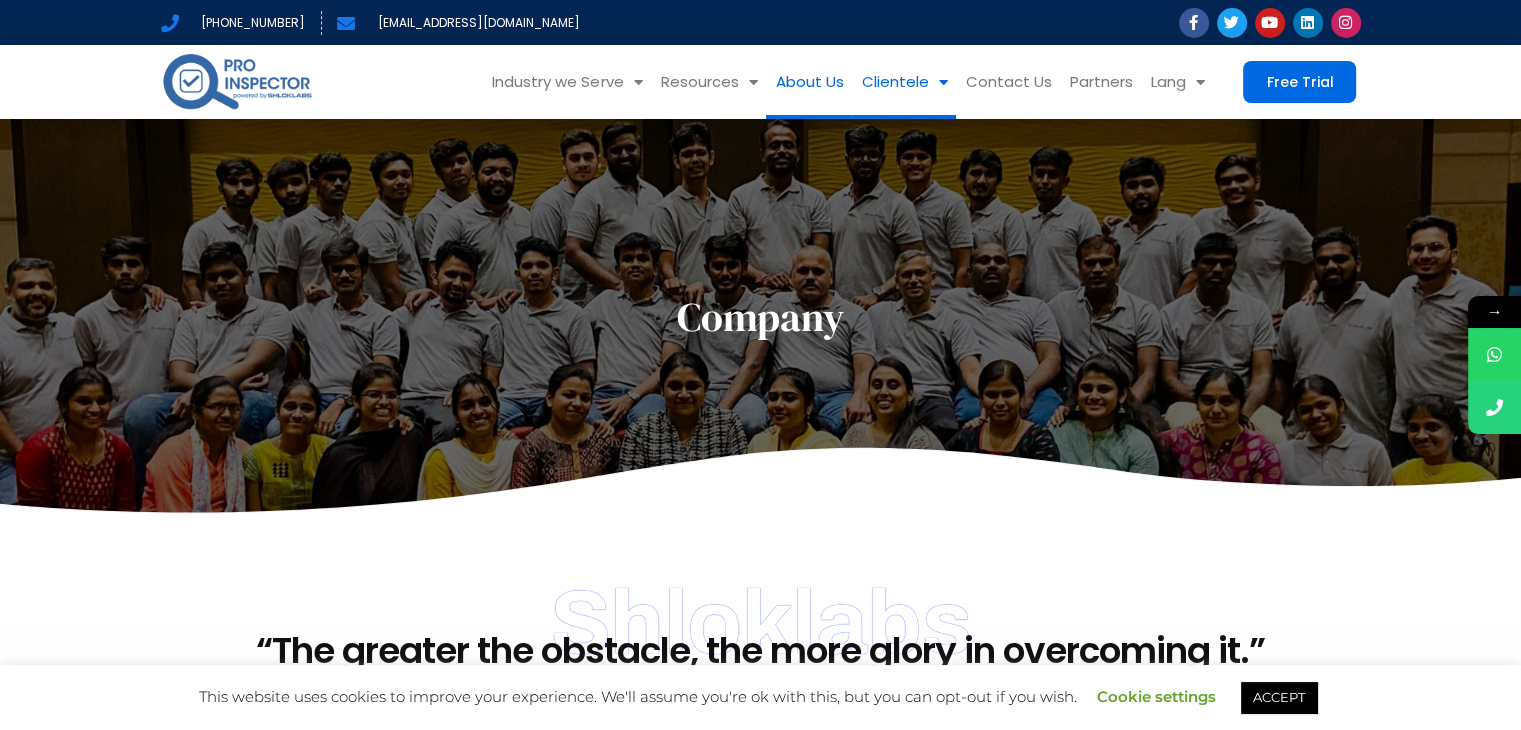 click on "Clientele" 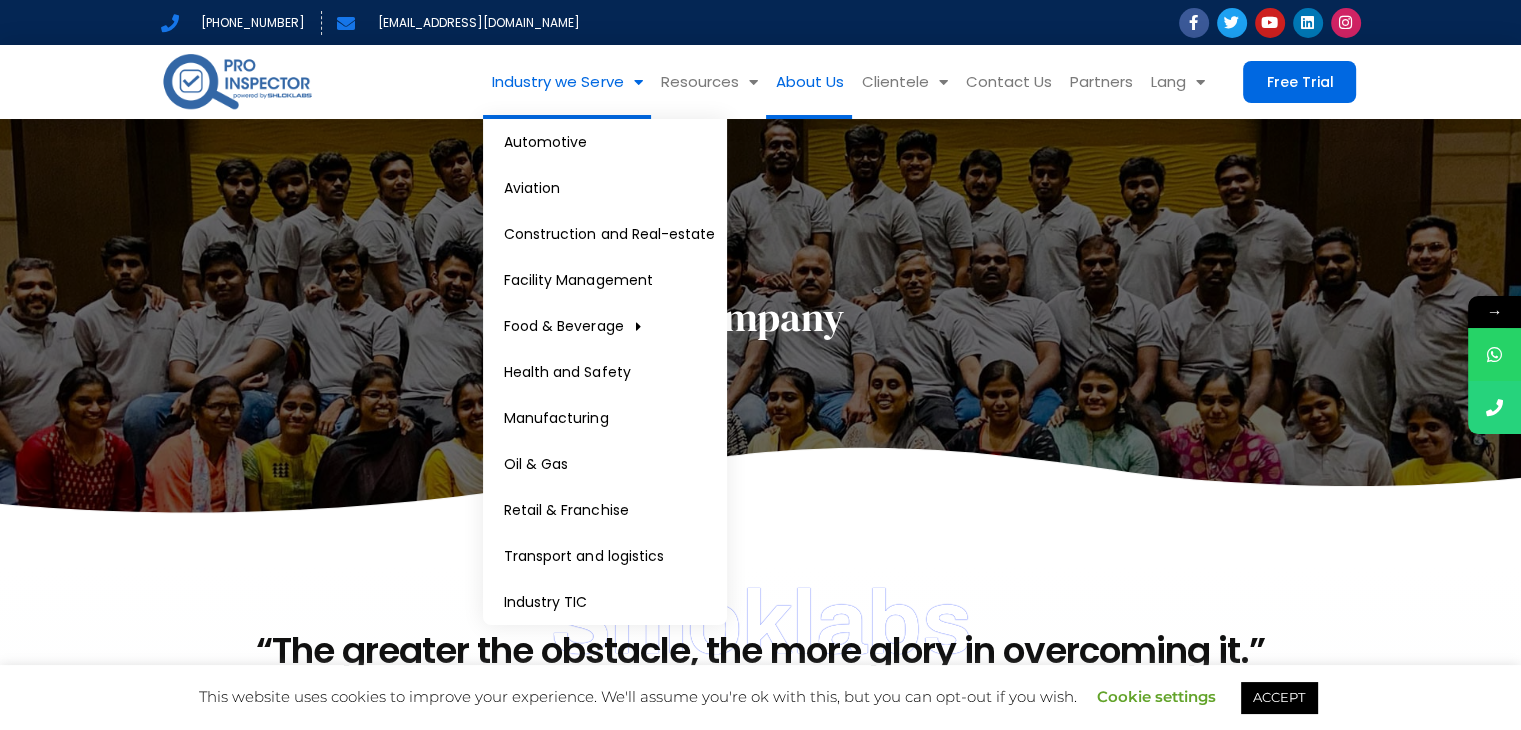 click on "Industry we Serve" 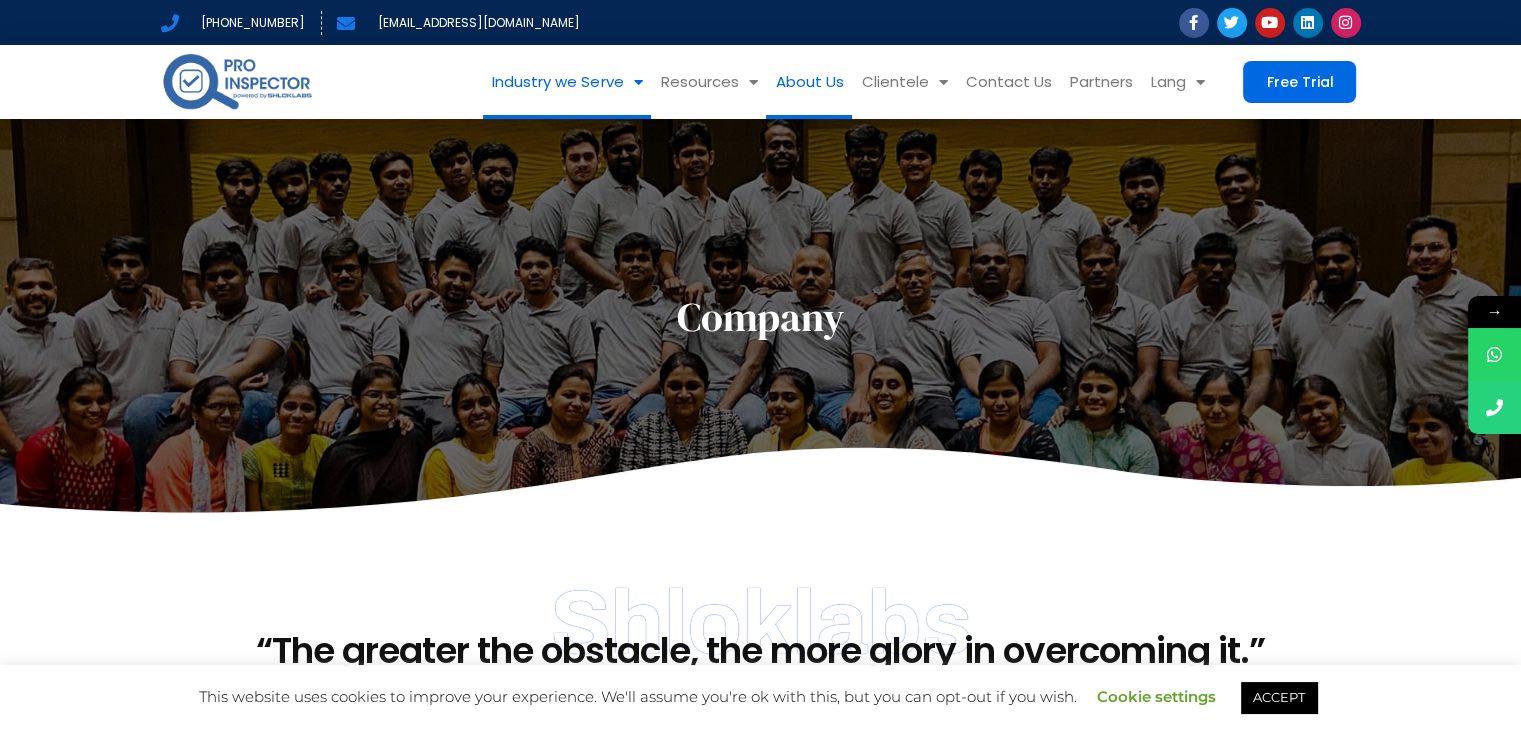 click on "Industry we Serve" 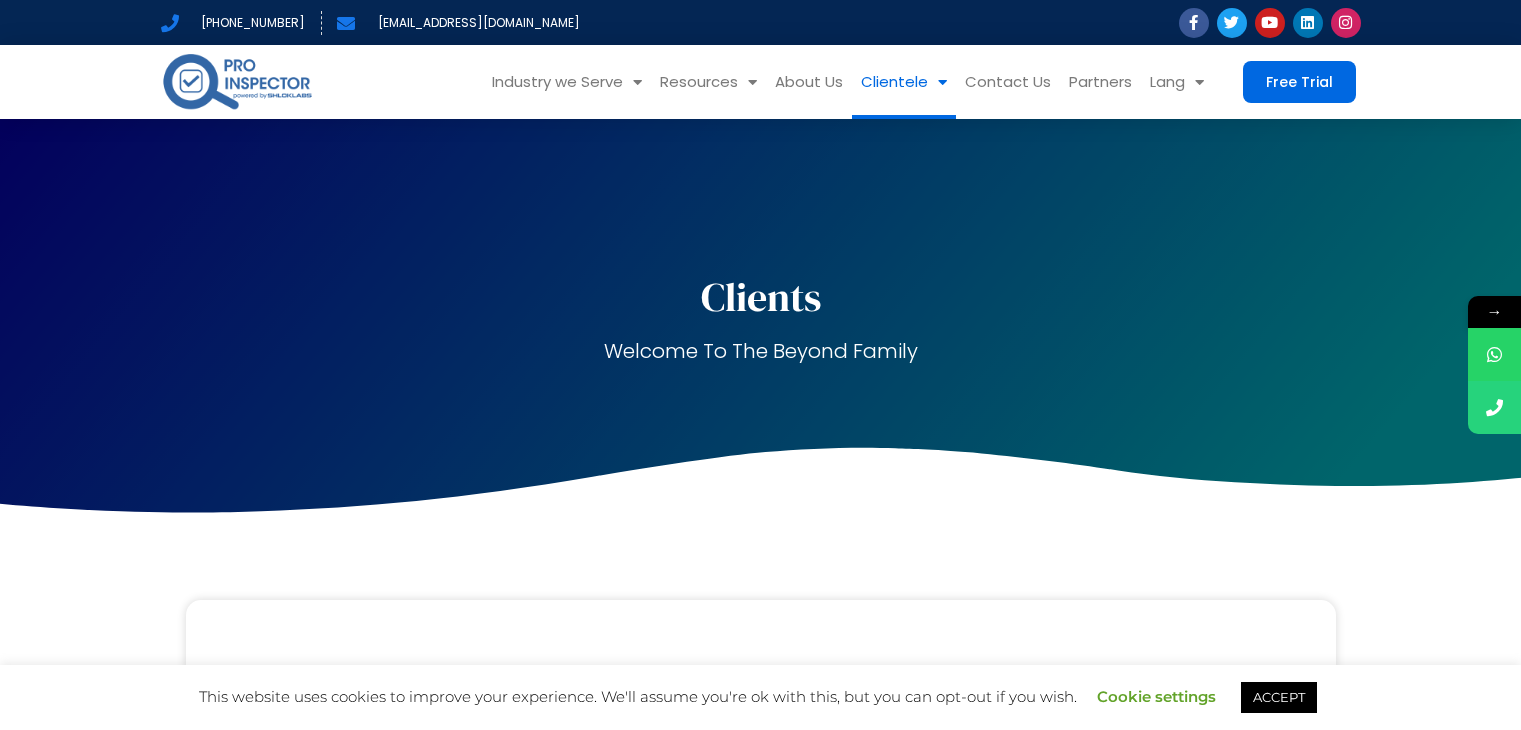 scroll, scrollTop: 0, scrollLeft: 0, axis: both 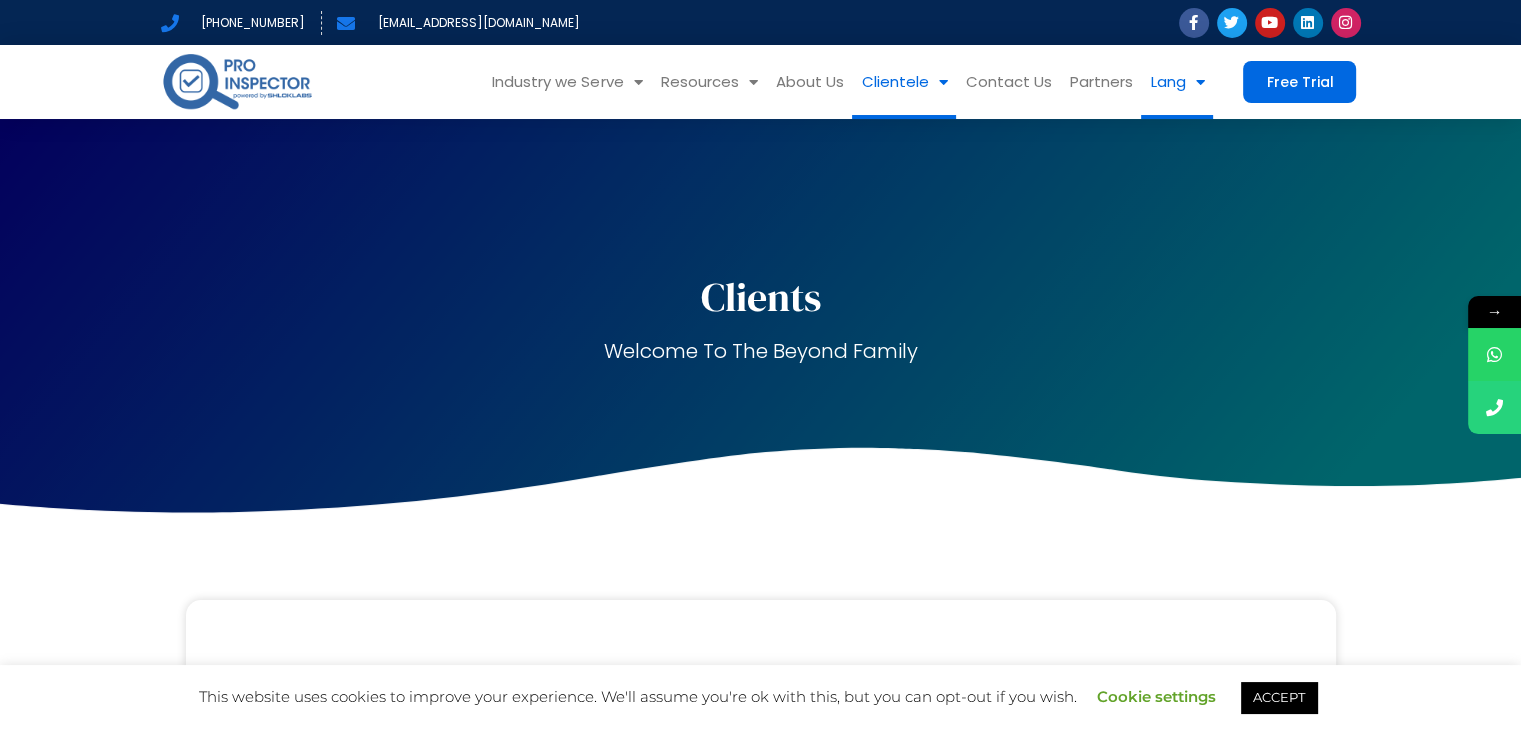 click 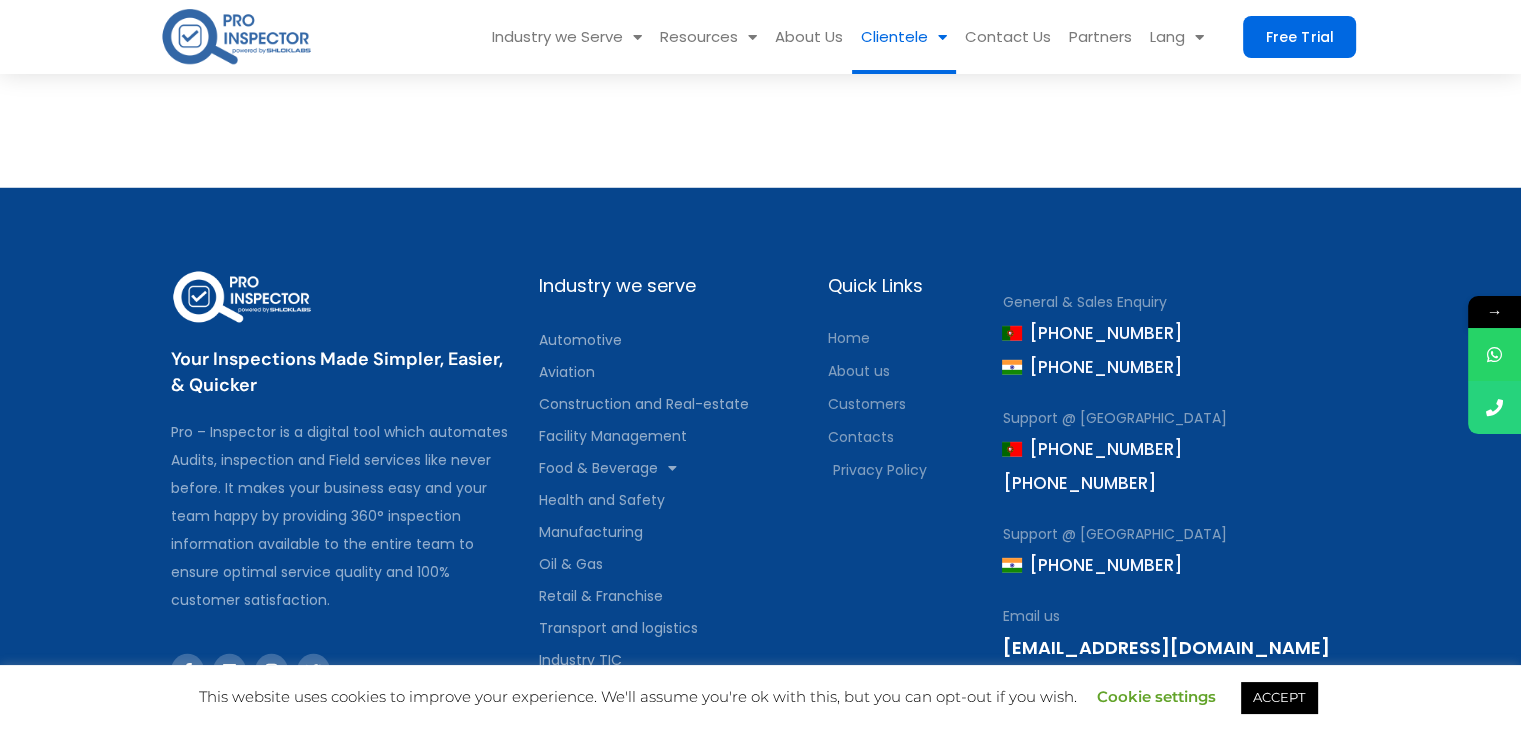 scroll, scrollTop: 5919, scrollLeft: 0, axis: vertical 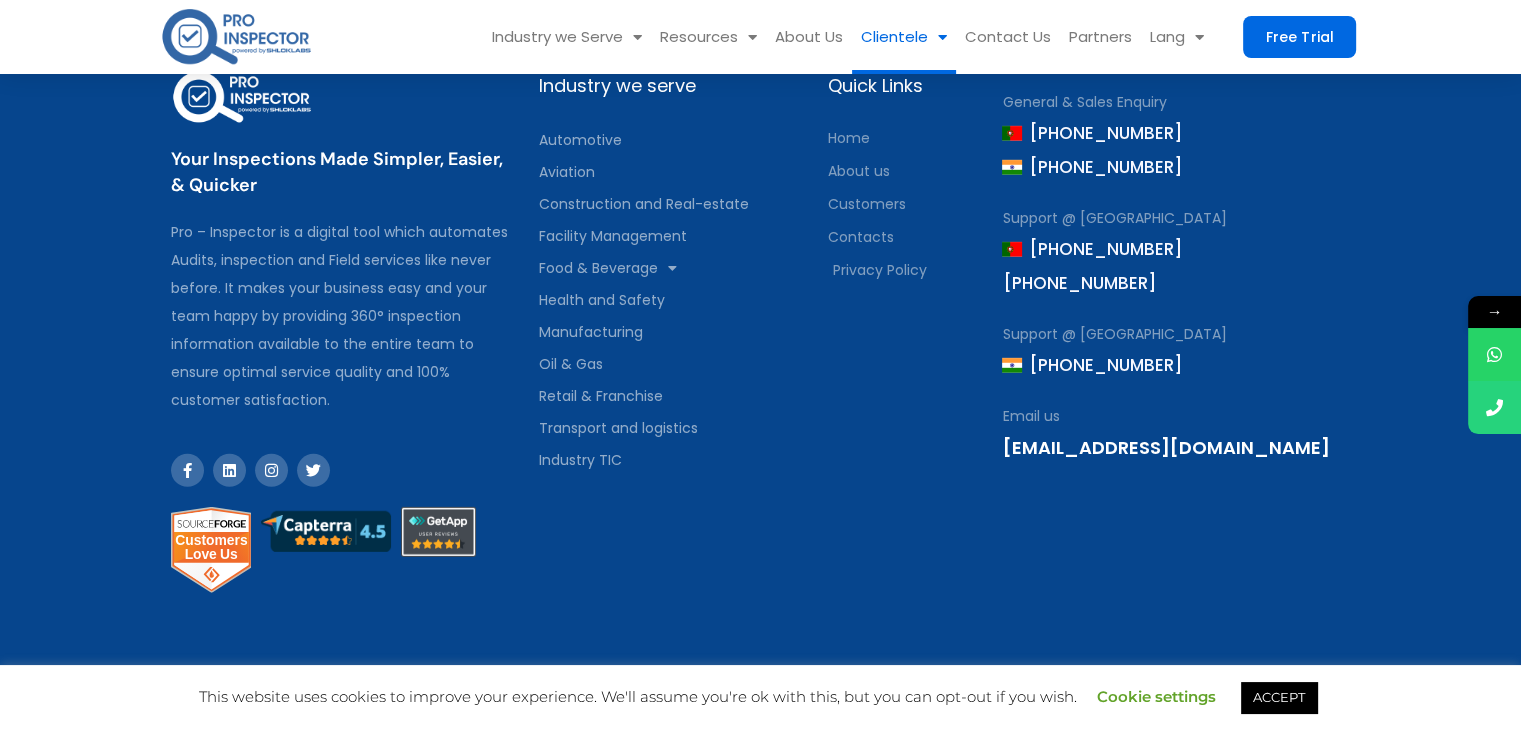 drag, startPoint x: 1535, startPoint y: 77, endPoint x: 1511, endPoint y: 749, distance: 672.4284 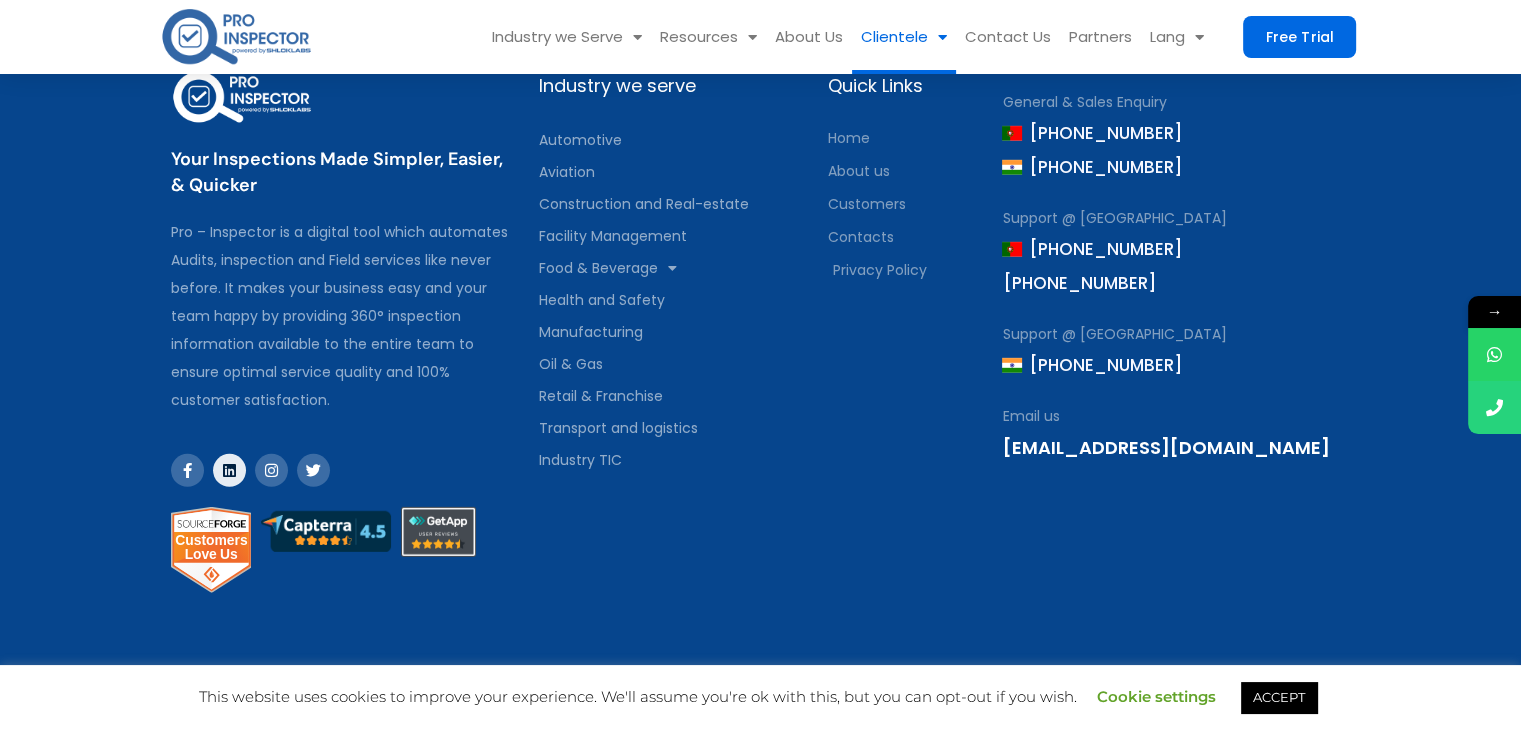 click at bounding box center (229, 470) 